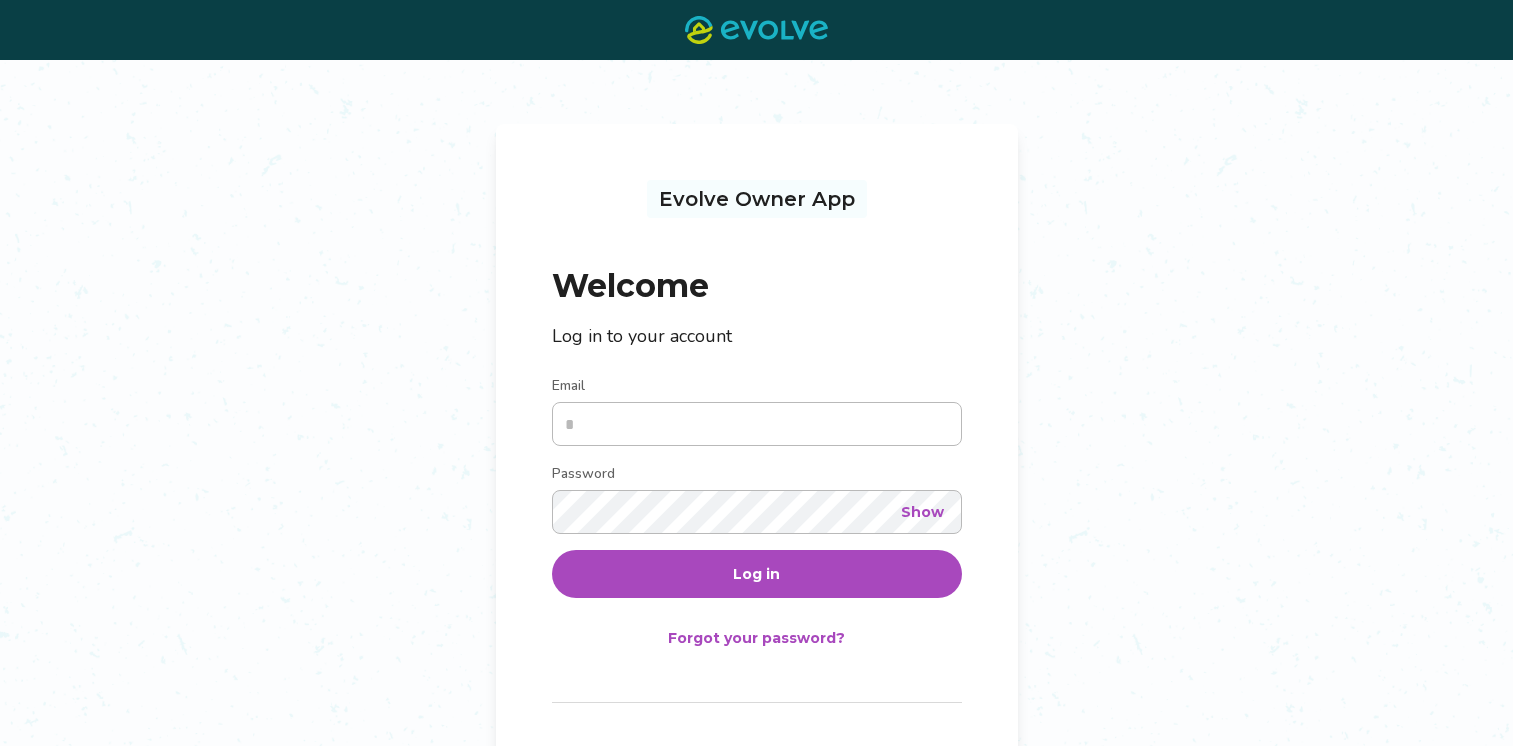 scroll, scrollTop: 0, scrollLeft: 0, axis: both 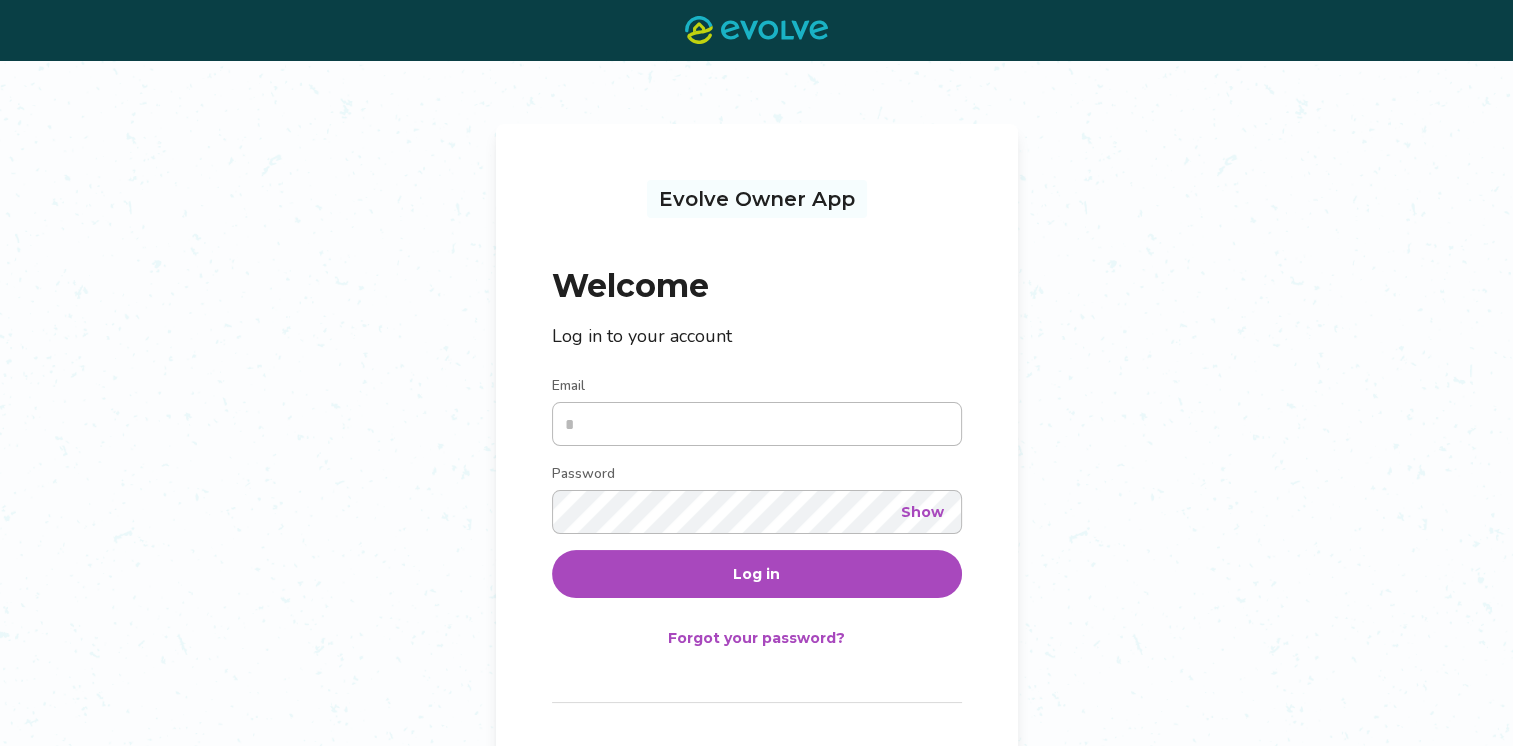 type on "**********" 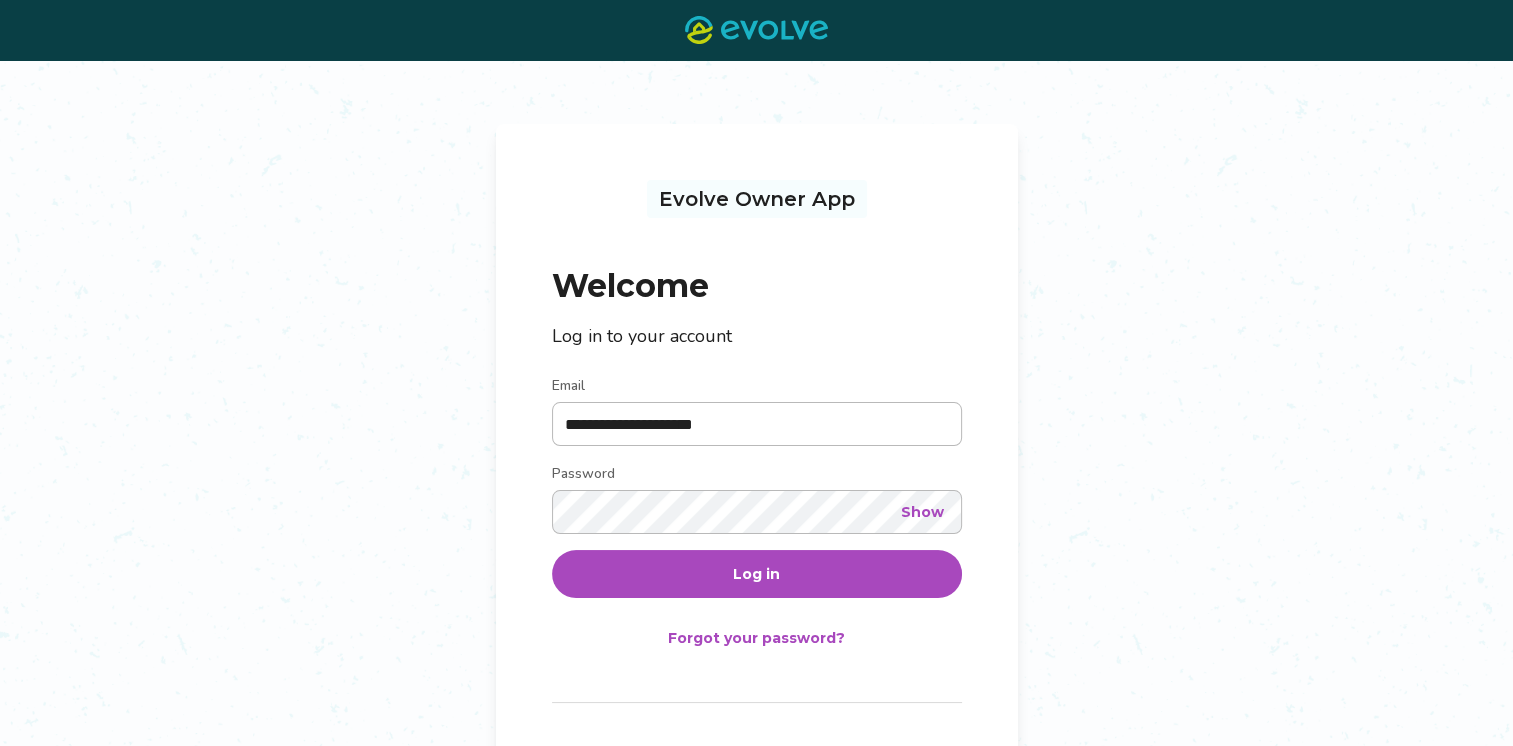 click on "Log in" at bounding box center [756, 574] 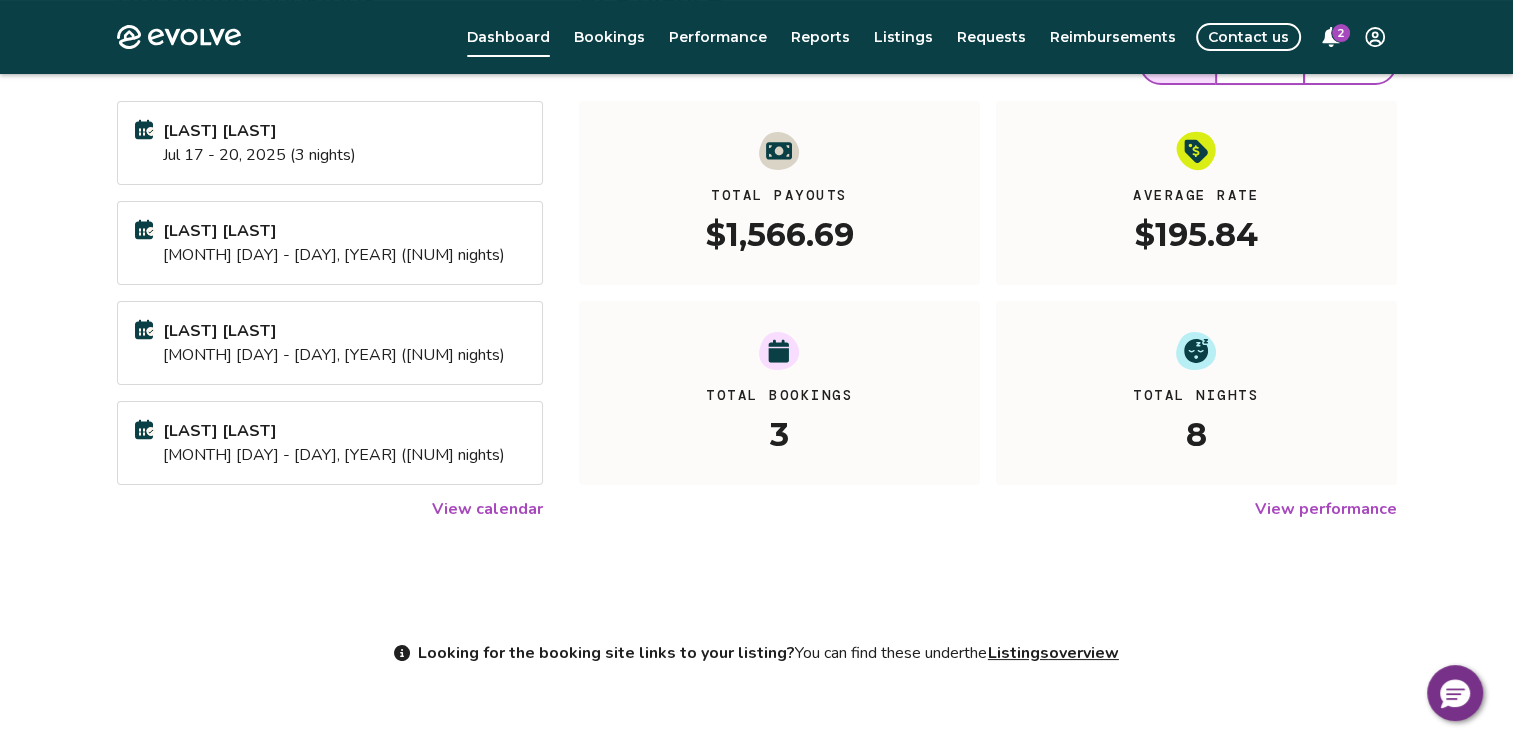 scroll, scrollTop: 288, scrollLeft: 0, axis: vertical 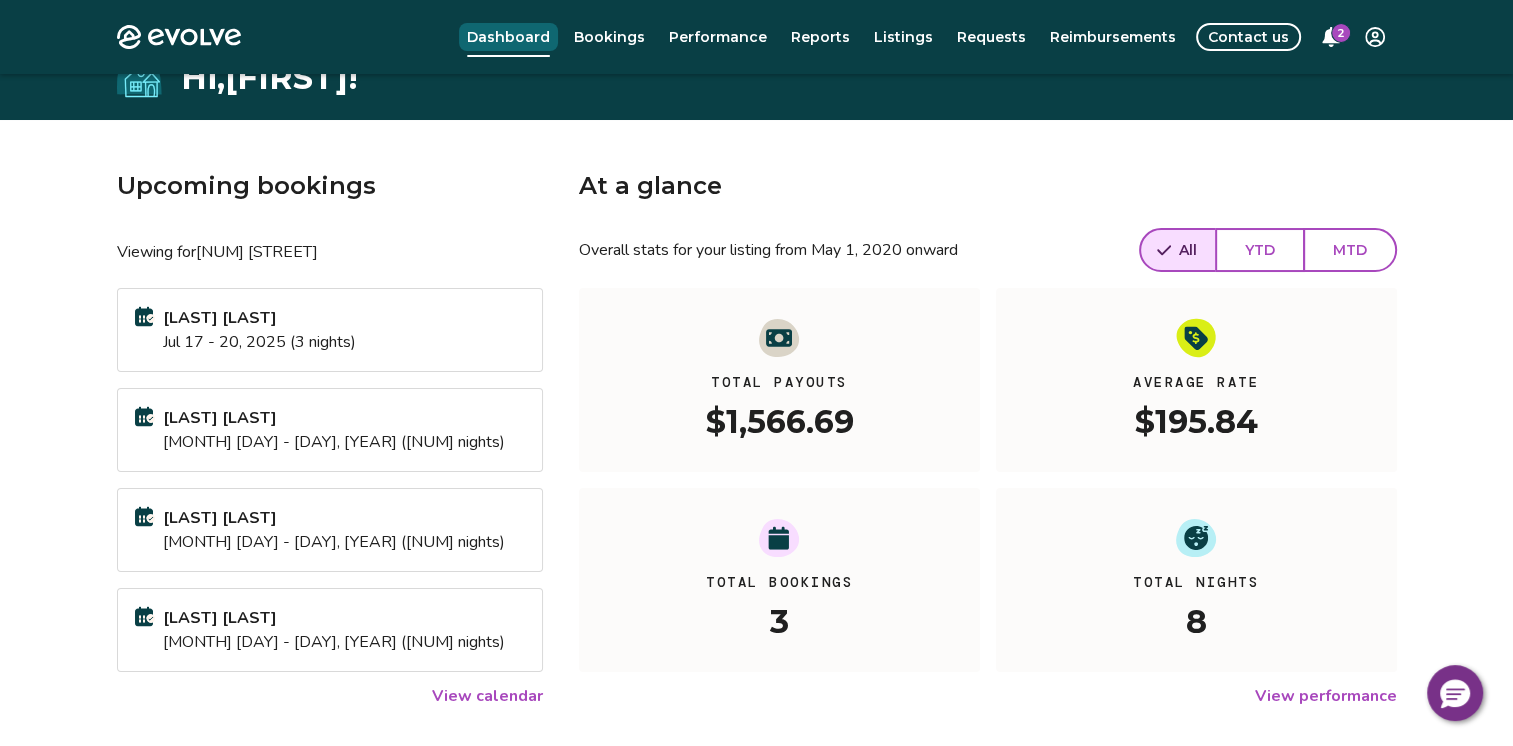 click on "Dashboard" at bounding box center (508, 37) 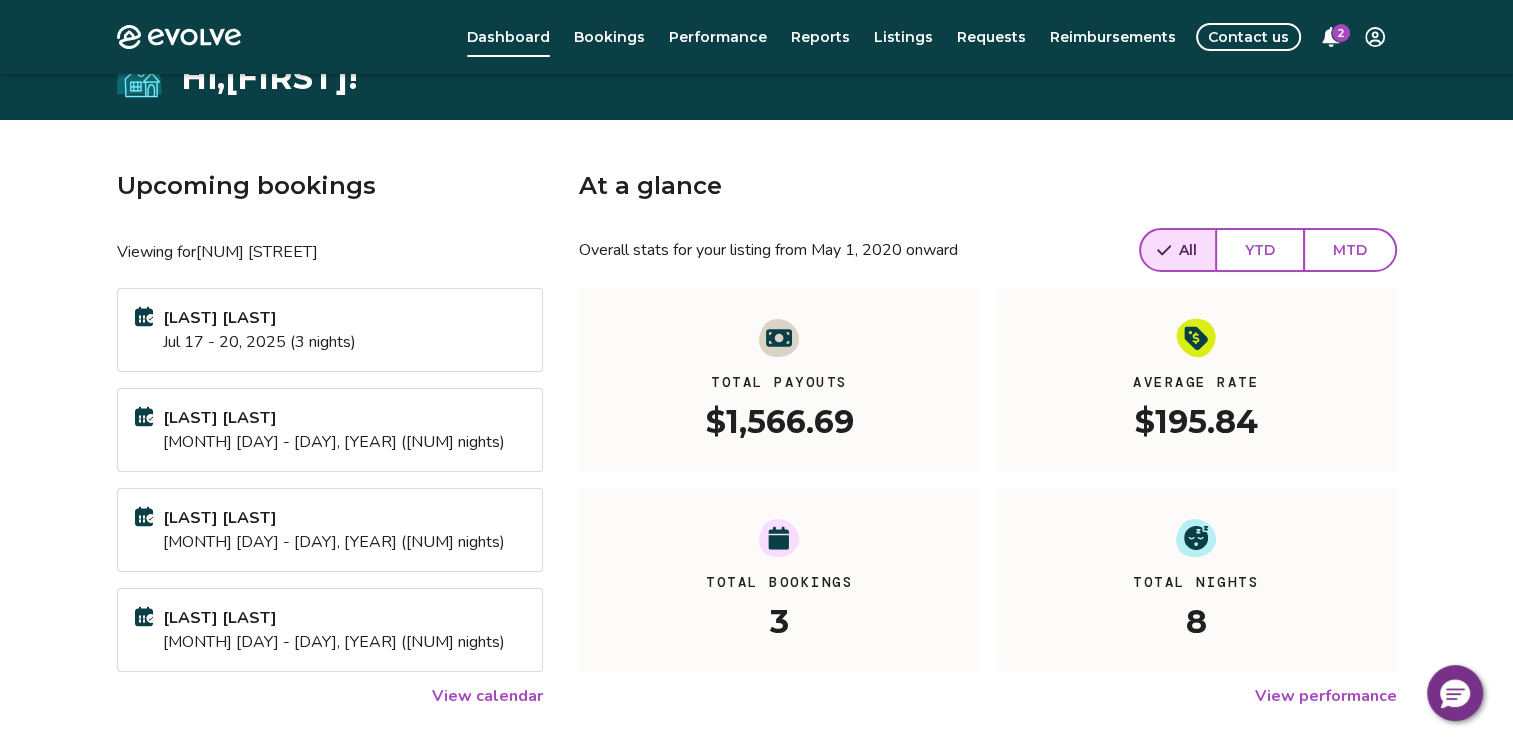click 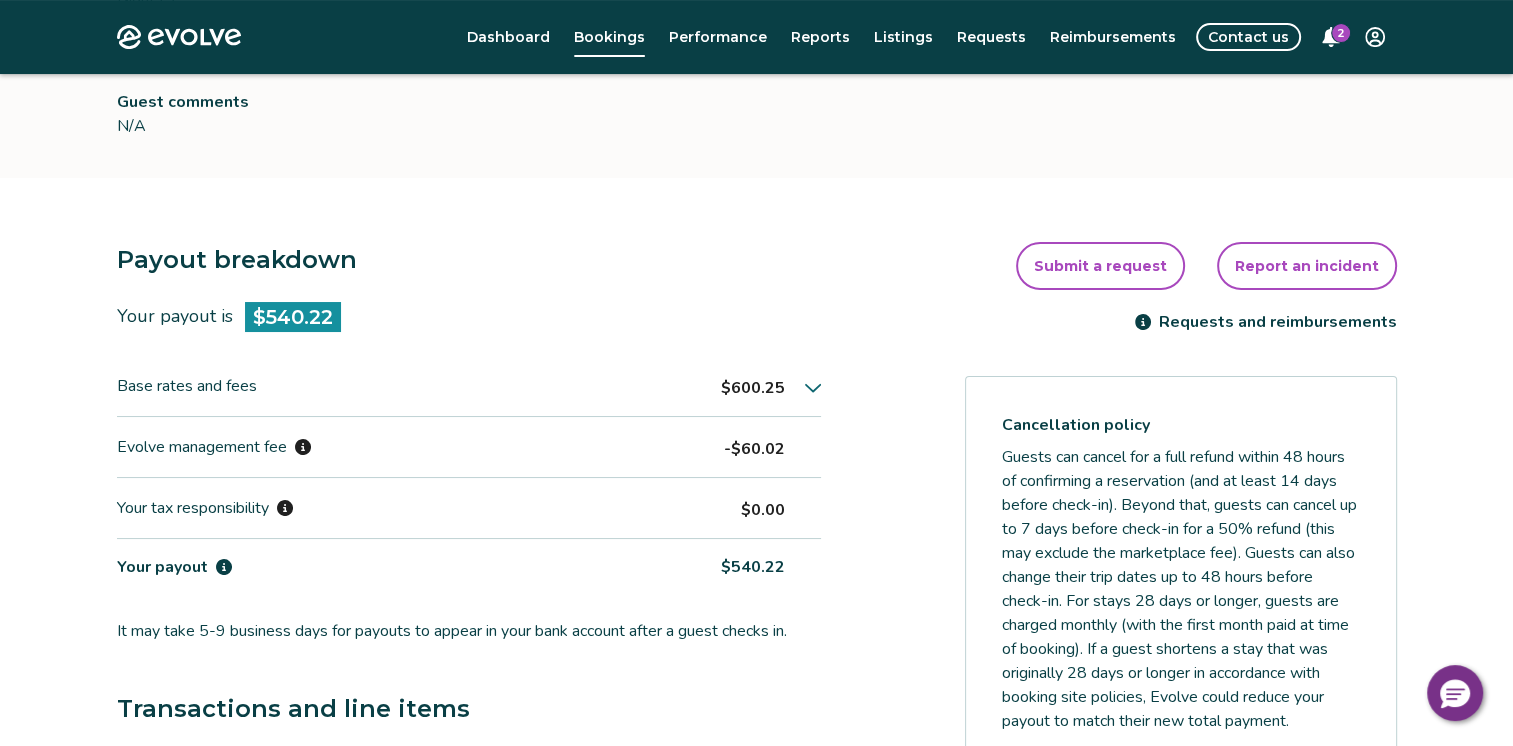 scroll, scrollTop: 401, scrollLeft: 0, axis: vertical 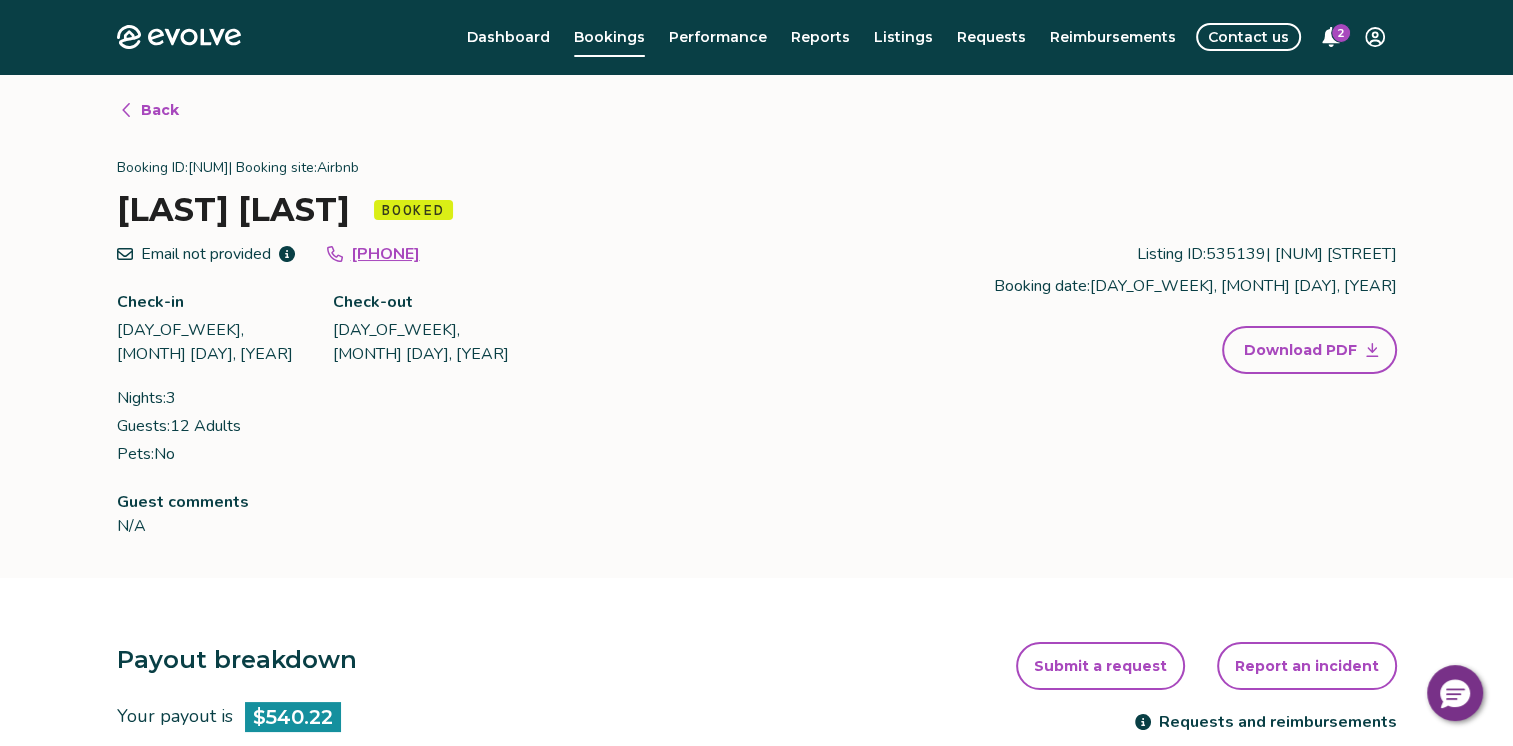 click on "2" at bounding box center (1341, 33) 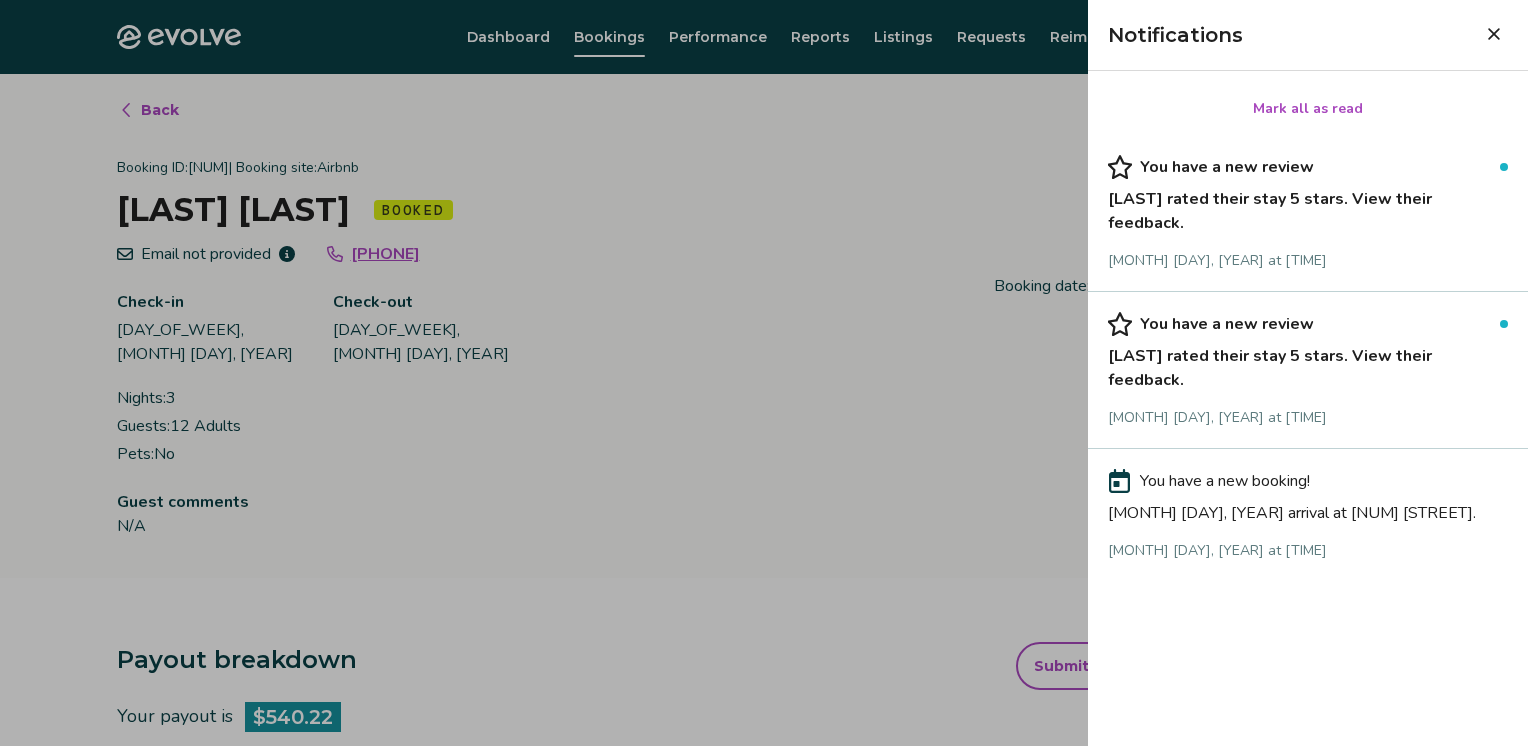 click on "You have a new review" at bounding box center [1227, 167] 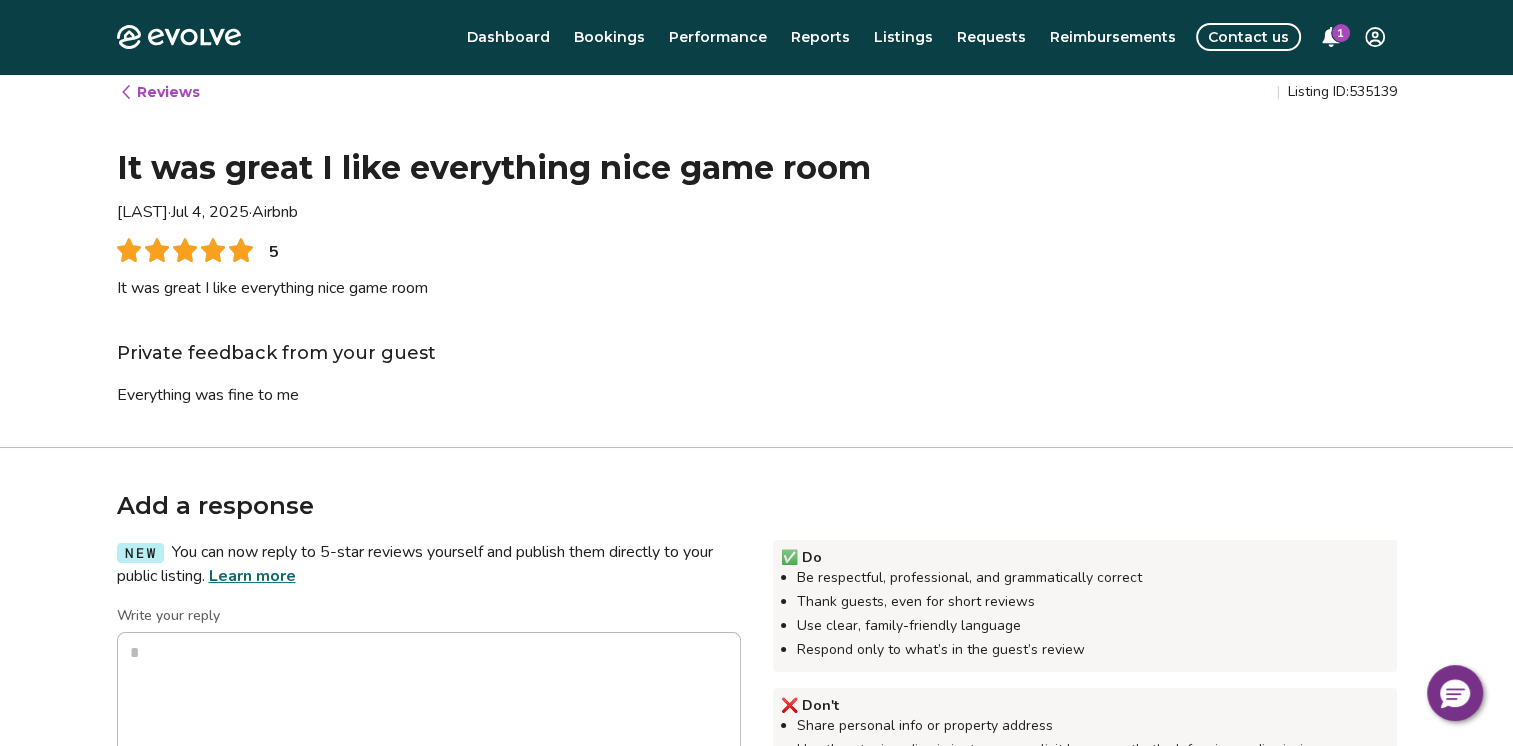 scroll, scrollTop: 0, scrollLeft: 0, axis: both 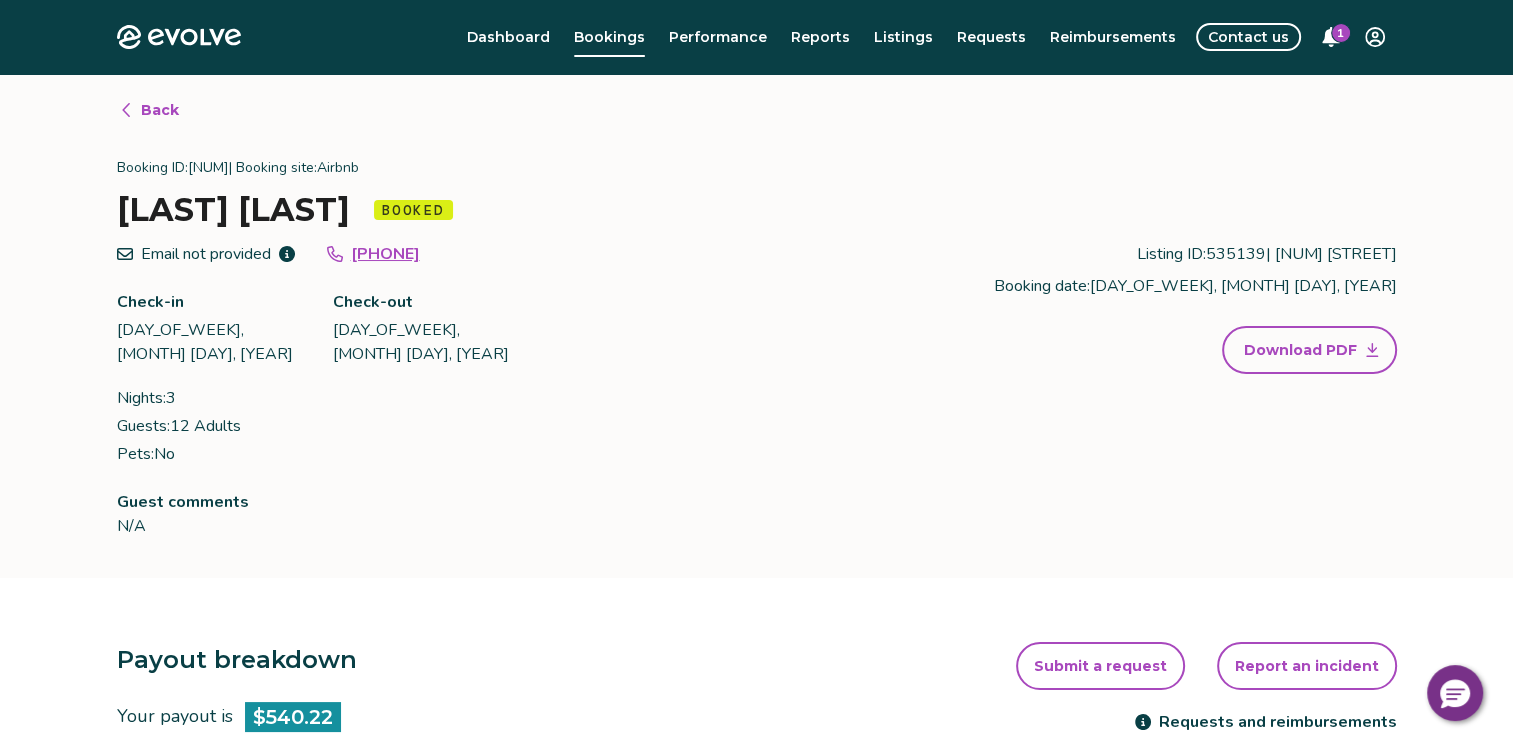 click on "1" at bounding box center (1341, 33) 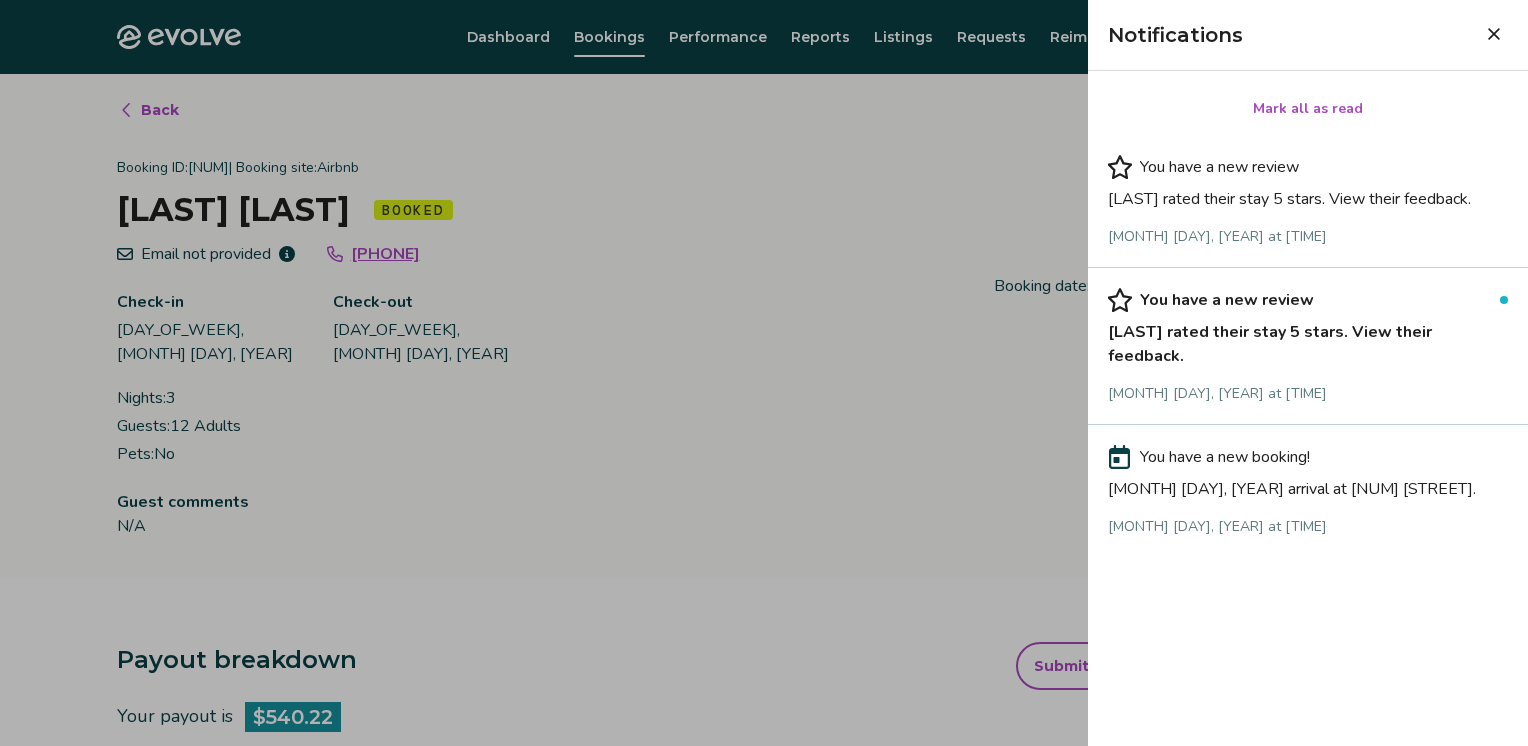 click on "You have a new review" at bounding box center [1308, 300] 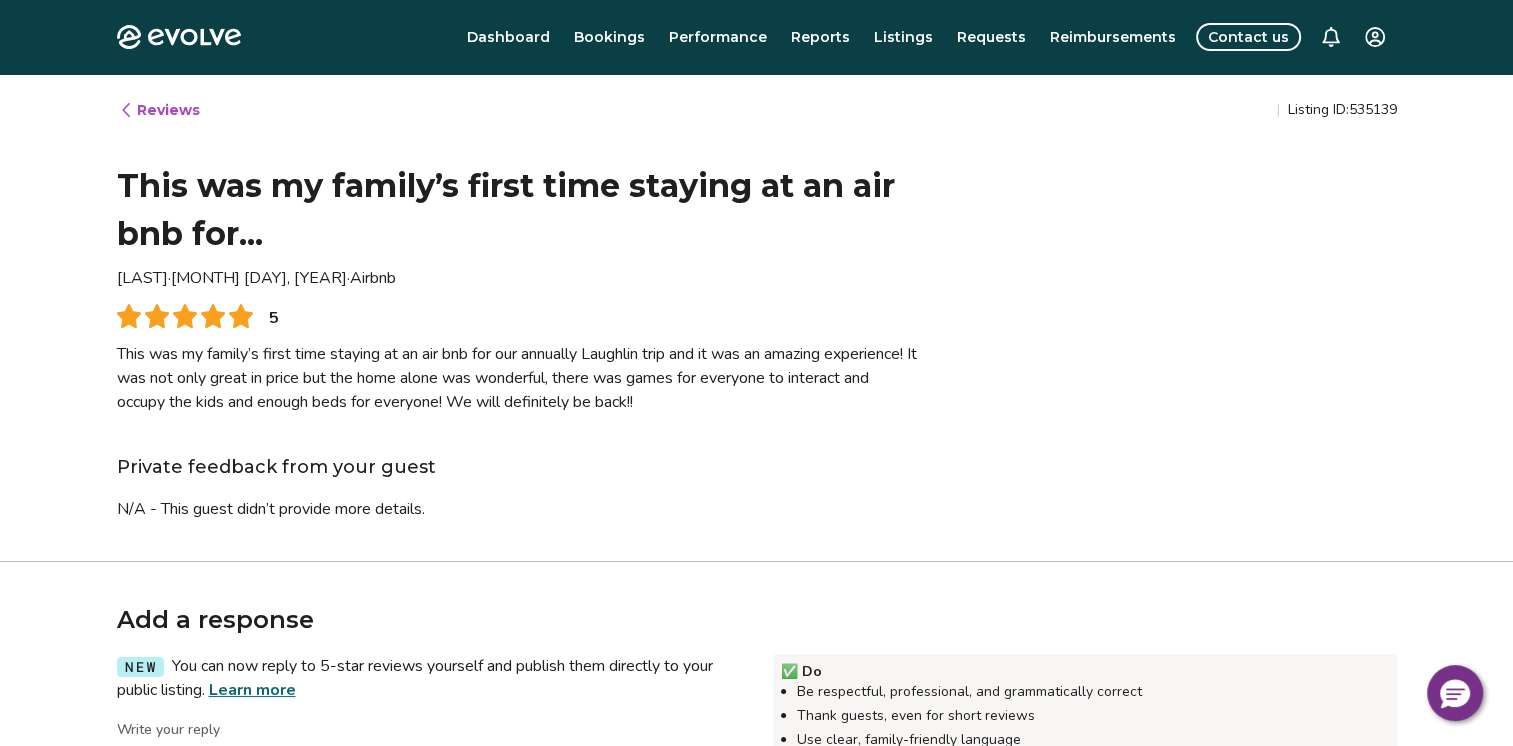 type on "*" 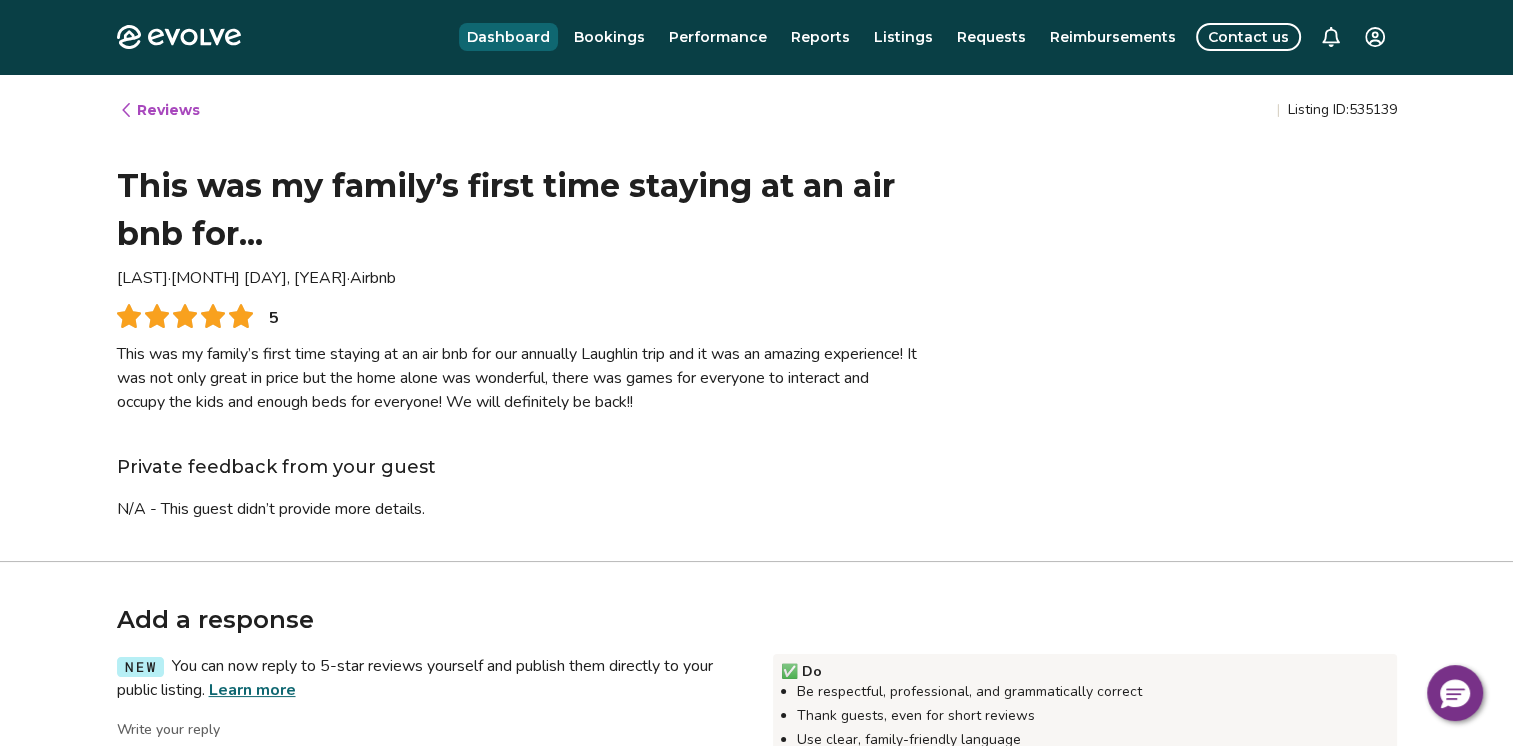 click on "Dashboard" at bounding box center [508, 37] 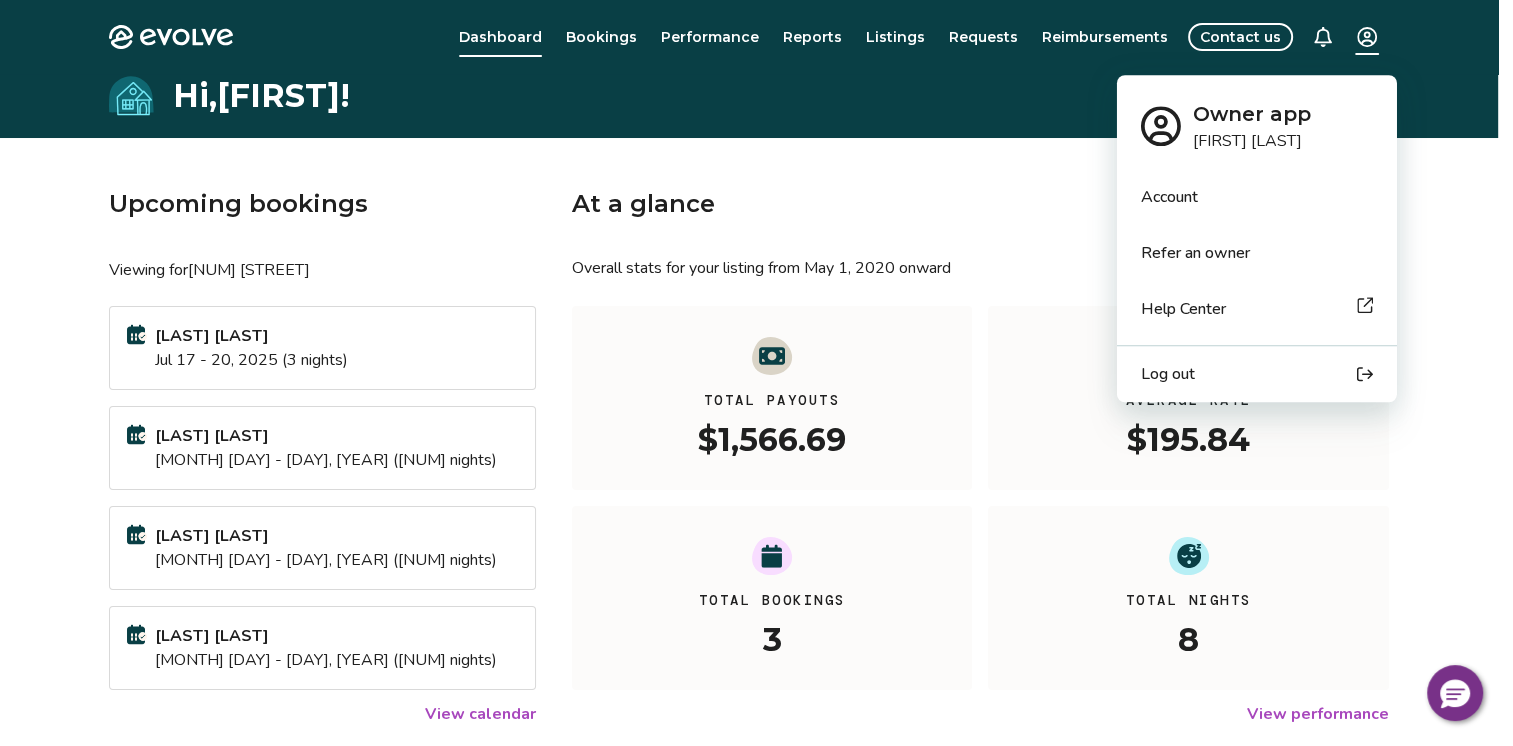 click on "Evolve Dashboard Bookings Performance Reports Listings Requests Reimbursements Contact us Hi,  [FIRST] ! Upcoming bookings Viewing for  [NUM] [STREET] [LAST] [LAST] [MONTH] [DAY] - [DAY], [YEAR] ([NUM] nights) [LAST] [LAST] [MONTH] [DAY] - [DAY], [YEAR] ([NUM] nights) [LAST] [LAST] [MONTH] [DAY] - [DAY], [YEAR] ([NUM] nights) [LAST] [LAST] [MONTH] [DAY] - [DAY], [YEAR] ([NUM] nights) View calendar At a glance Overall stats for your listing from [MONTH] [DAY], [YEAR] onward All YTD MTD Total Payouts [PRICE] Average Rate [PRICE] Total Bookings [NUM] Total Nights [NUM] View performance Looking for the booking site links to your listing?  You can find these under  the  Listings  overview © [YEAR]-[YEAR] Evolve Vacation Rental Network Privacy Policy | Terms of Service
* Owner app [FIRST]   [LAST] Account Refer an owner Help Center Log out" at bounding box center (756, 517) 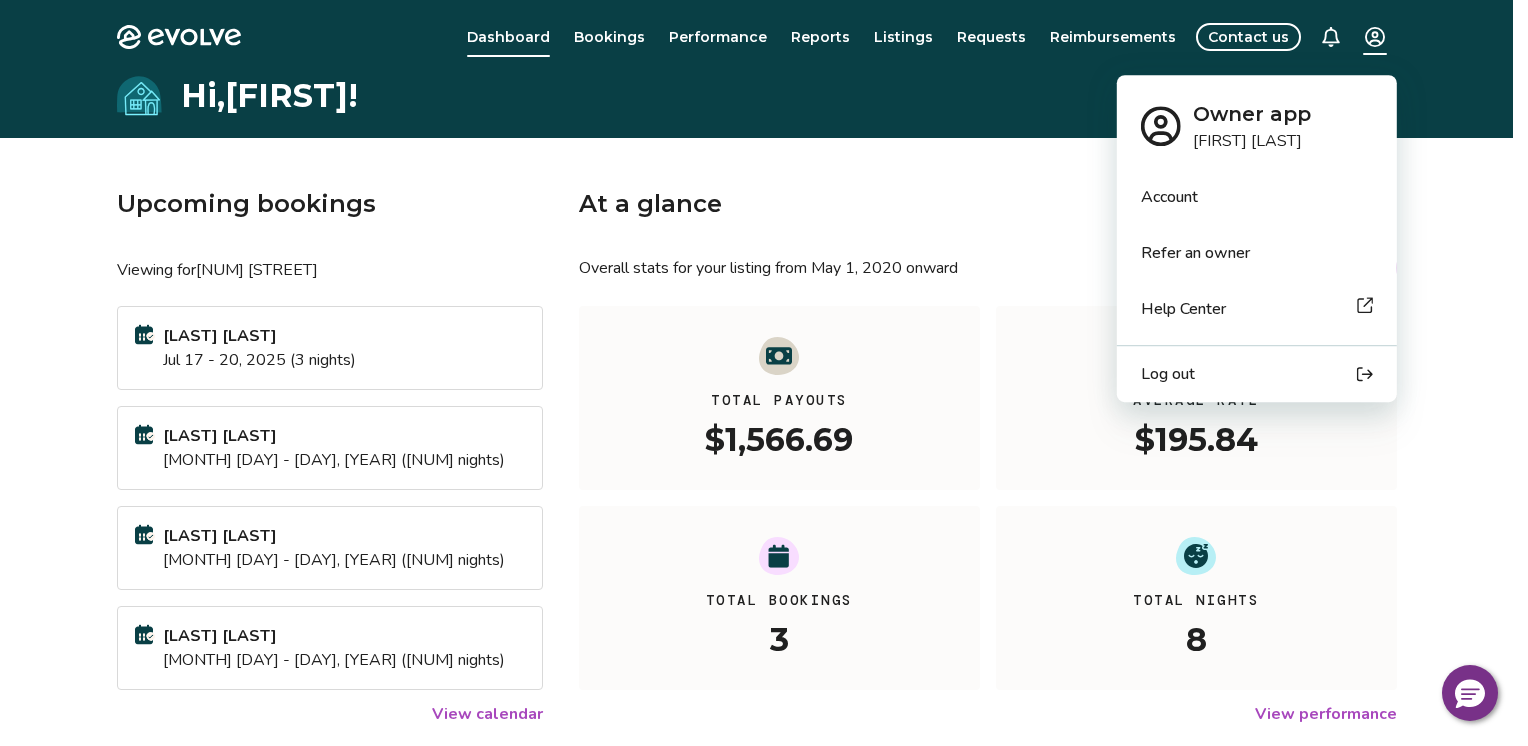 click on "Log out" at bounding box center [1168, 374] 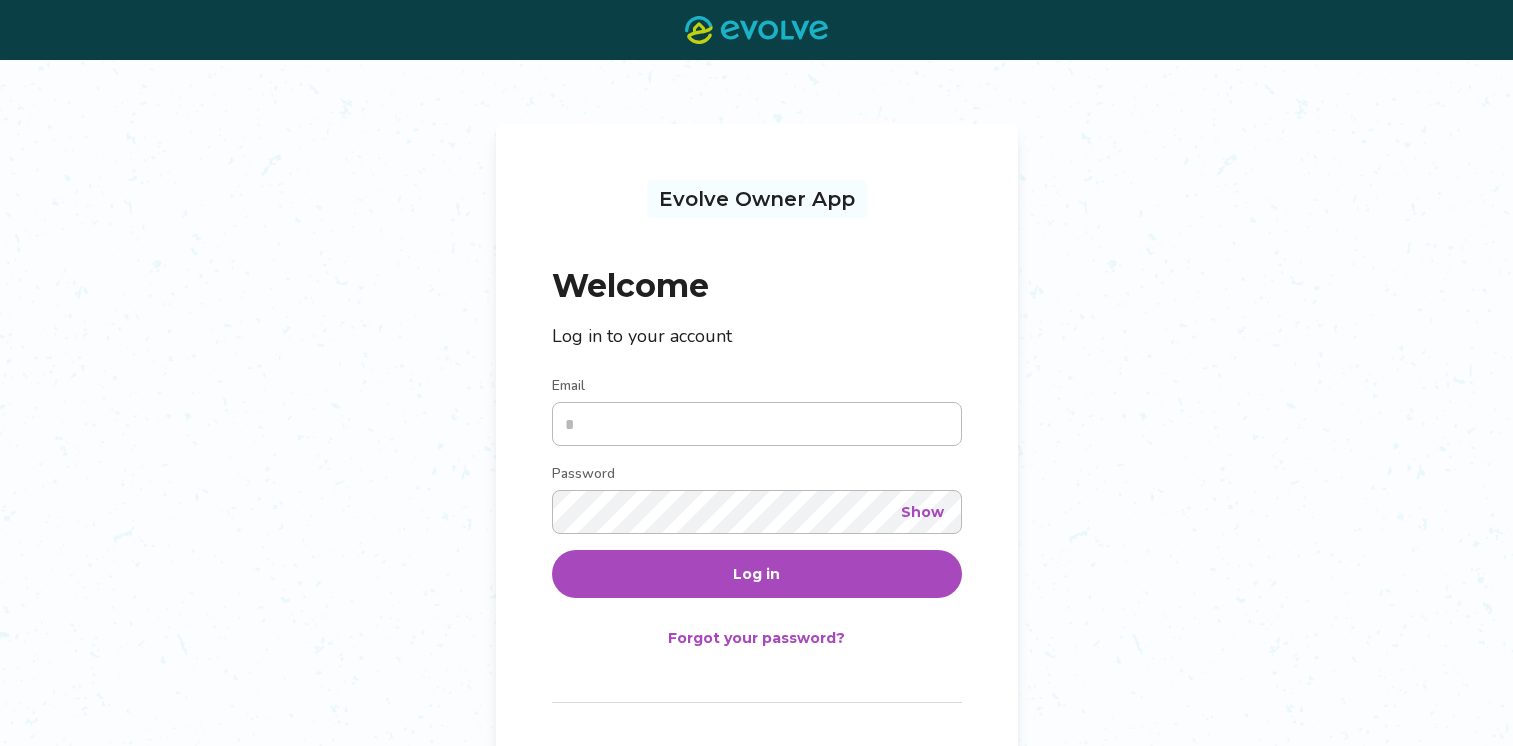scroll, scrollTop: 0, scrollLeft: 0, axis: both 